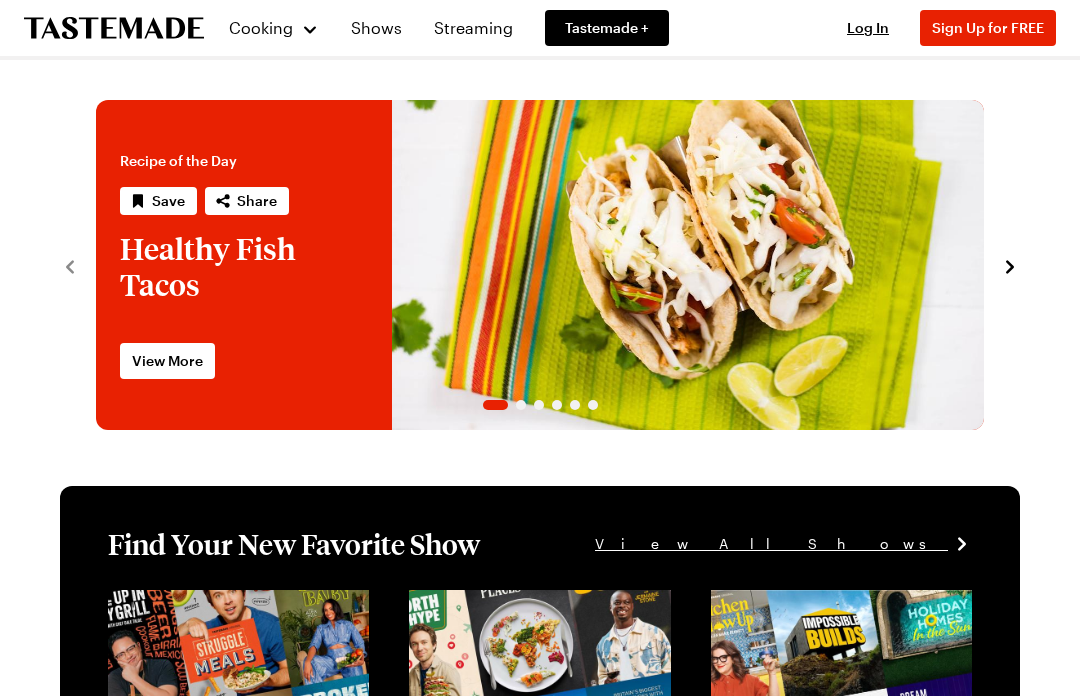 scroll, scrollTop: 0, scrollLeft: 0, axis: both 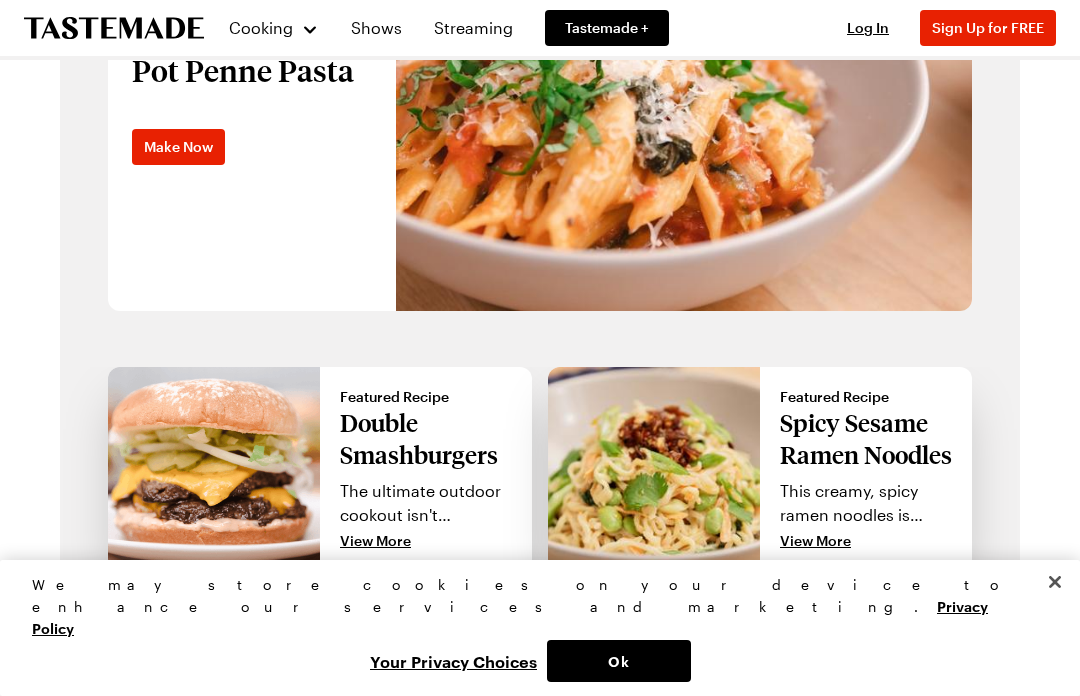 click on "Spicy Sesame Ramen Noodles" at bounding box center [866, 439] 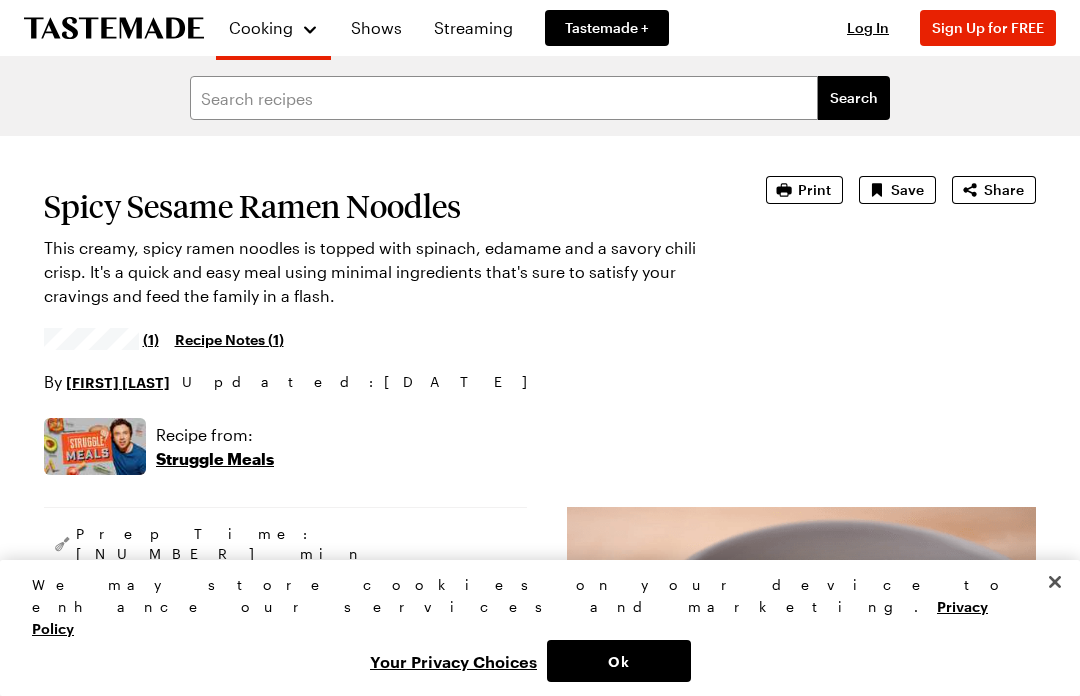 scroll, scrollTop: 0, scrollLeft: 0, axis: both 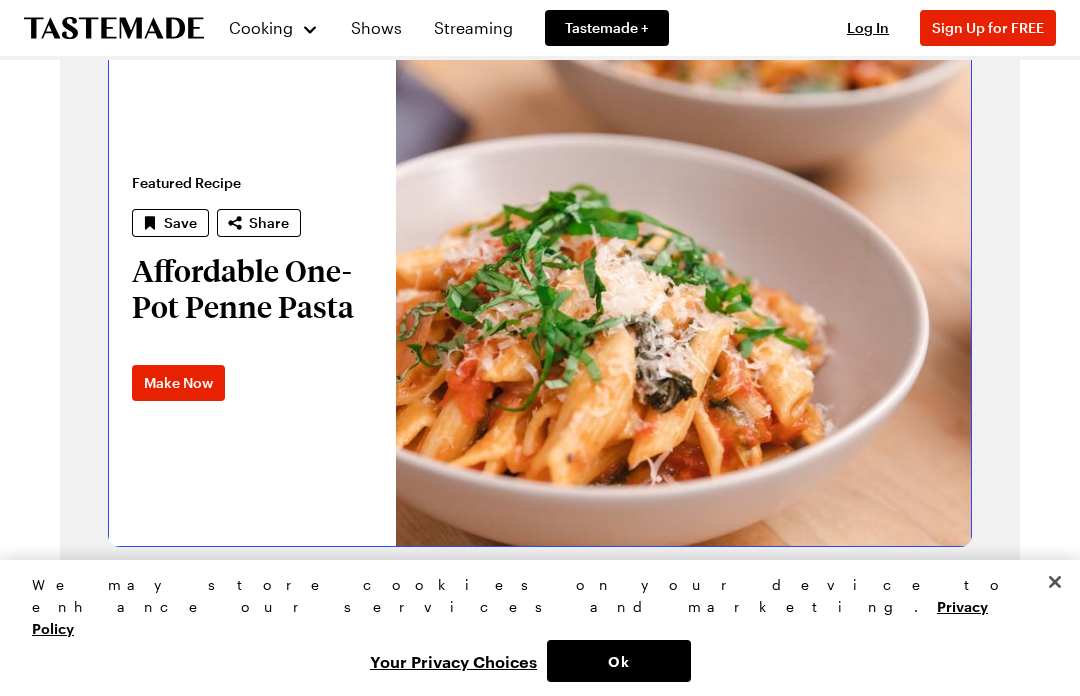 click at bounding box center [108, 287] 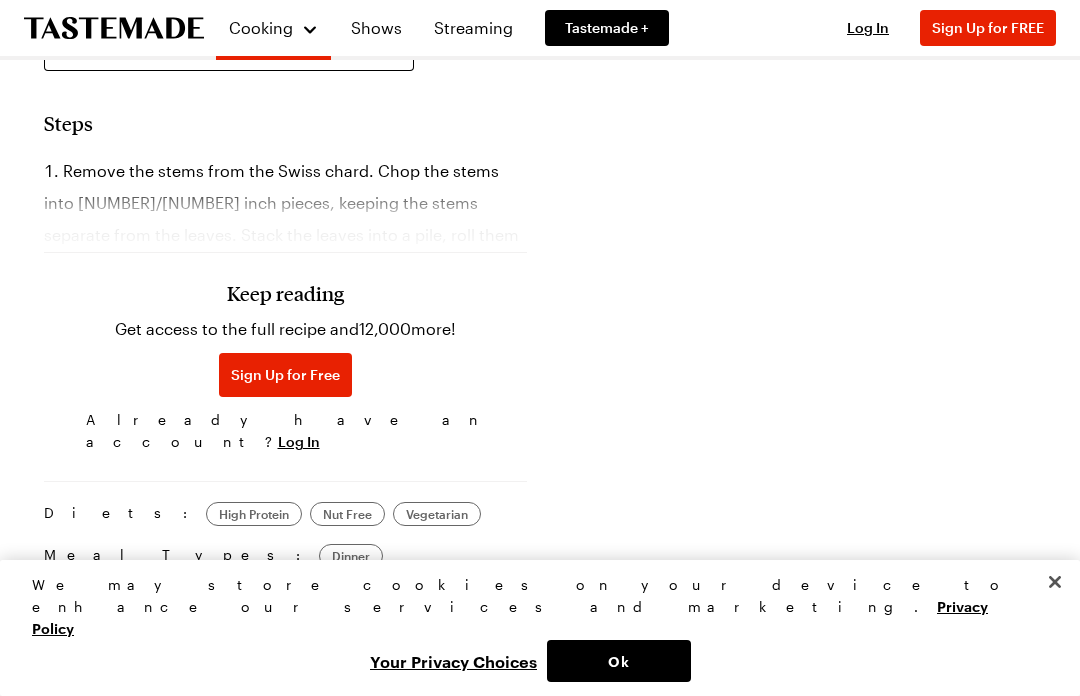 scroll, scrollTop: 0, scrollLeft: 0, axis: both 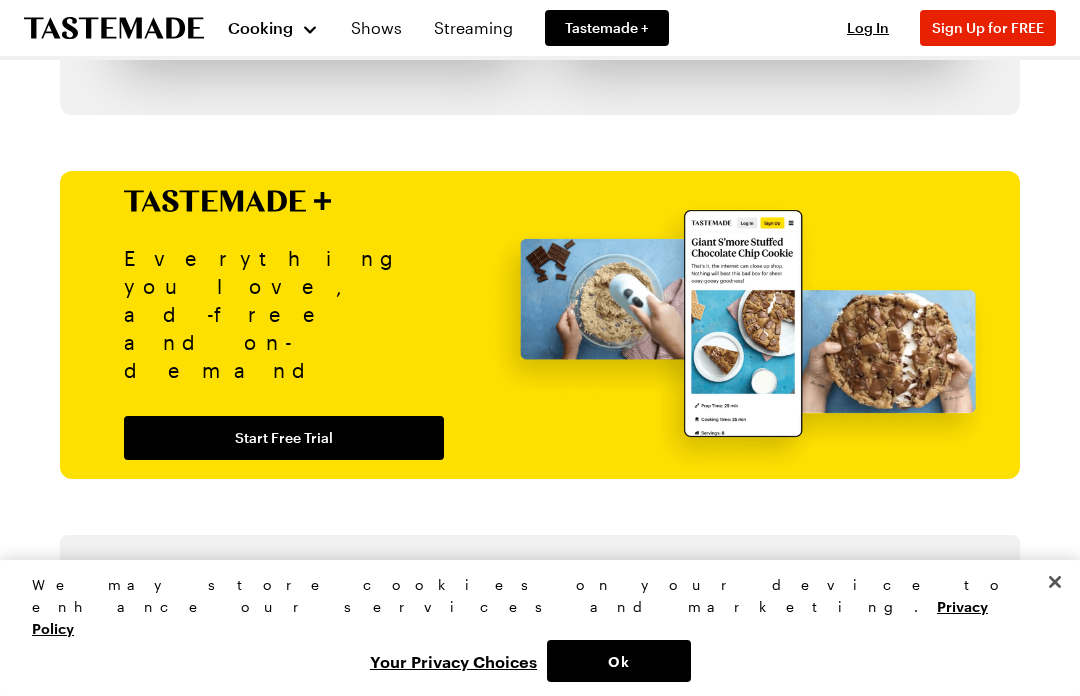 click on "Cooking" at bounding box center [260, 27] 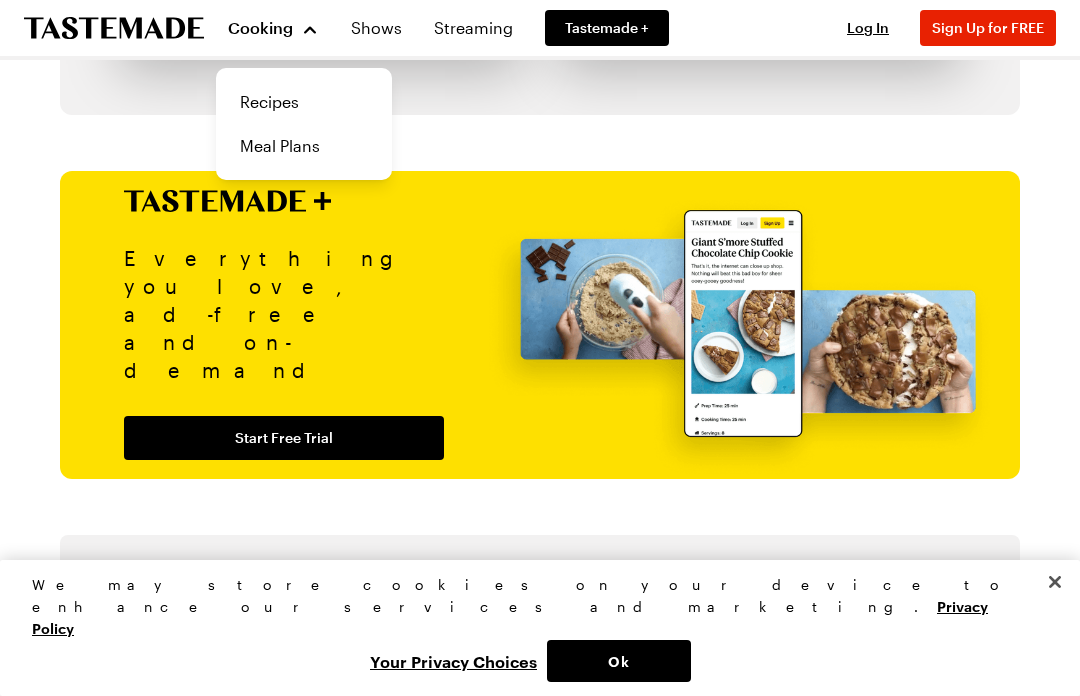 click on "Recipes" at bounding box center [304, 102] 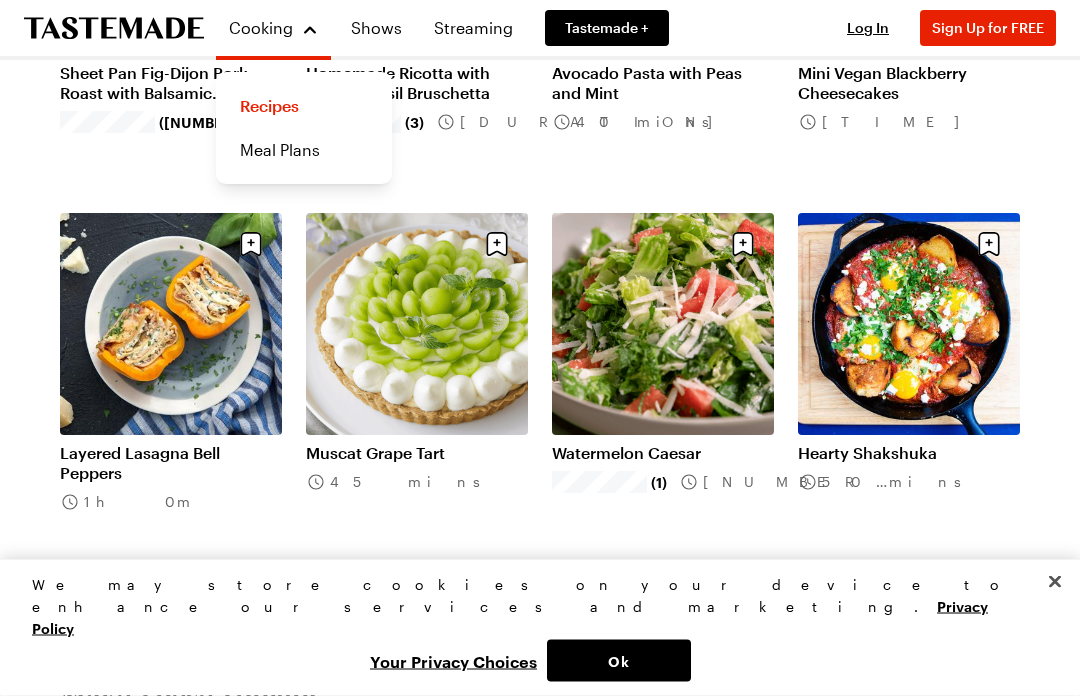scroll, scrollTop: 865, scrollLeft: 0, axis: vertical 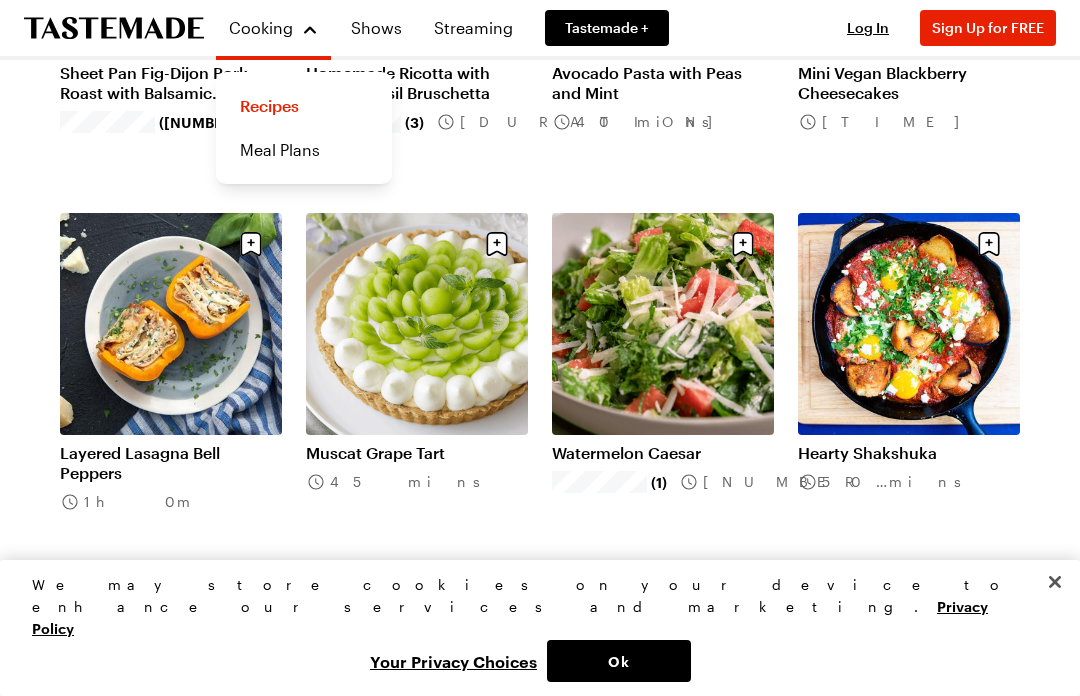 click on "Meal Plans" at bounding box center [304, 150] 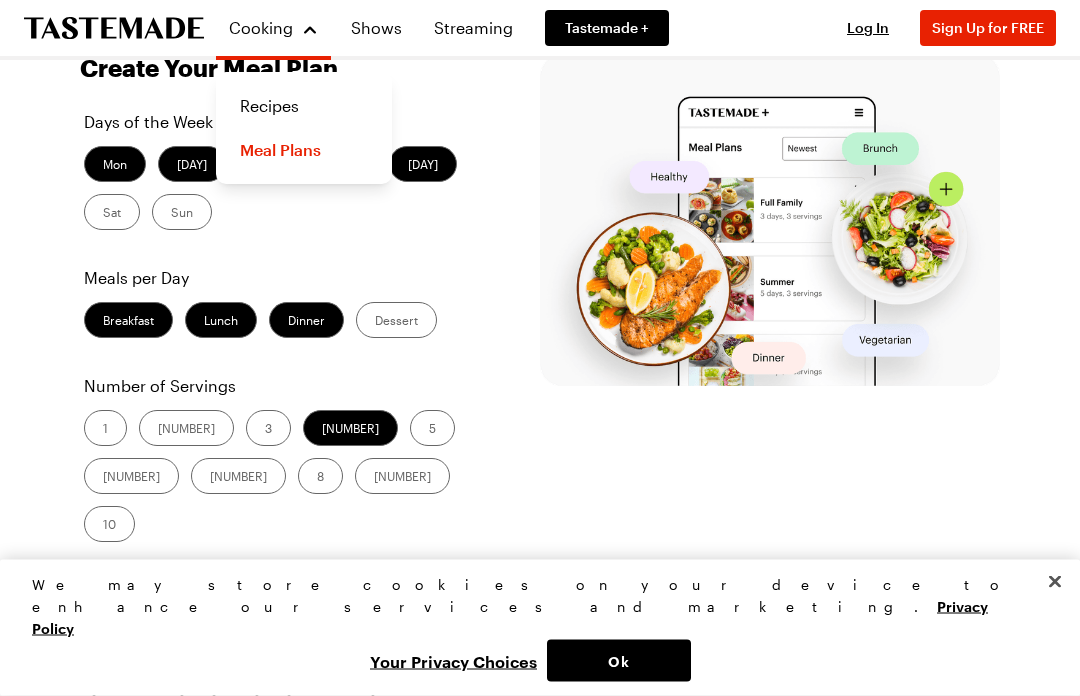scroll, scrollTop: 398, scrollLeft: 0, axis: vertical 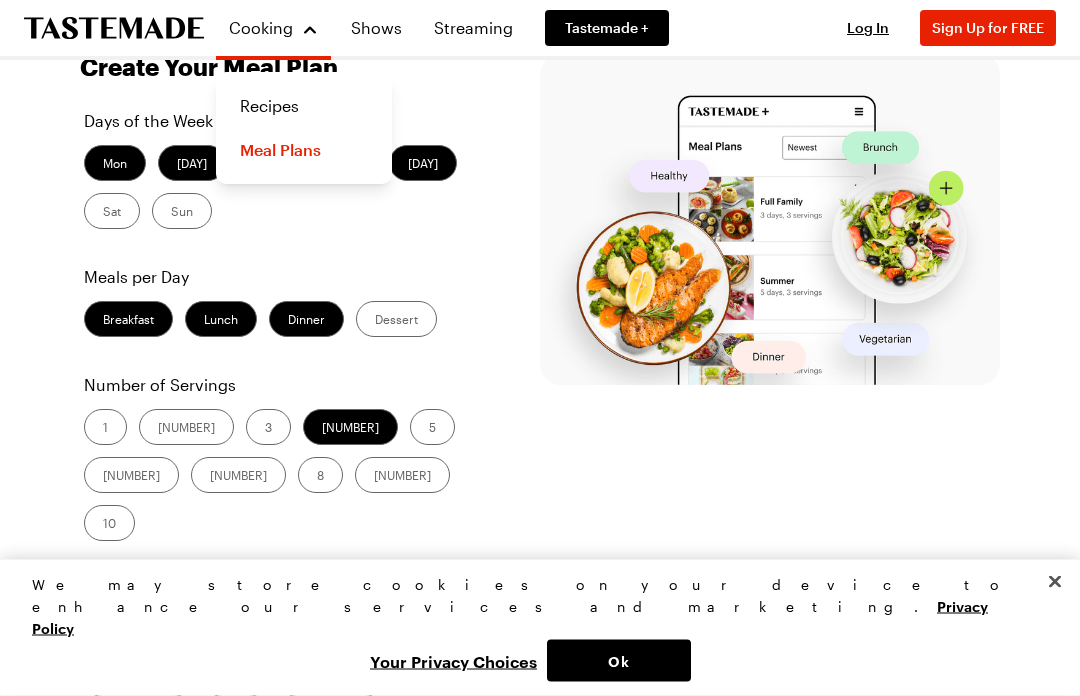 click on "[NUMBER]" at bounding box center (186, 428) 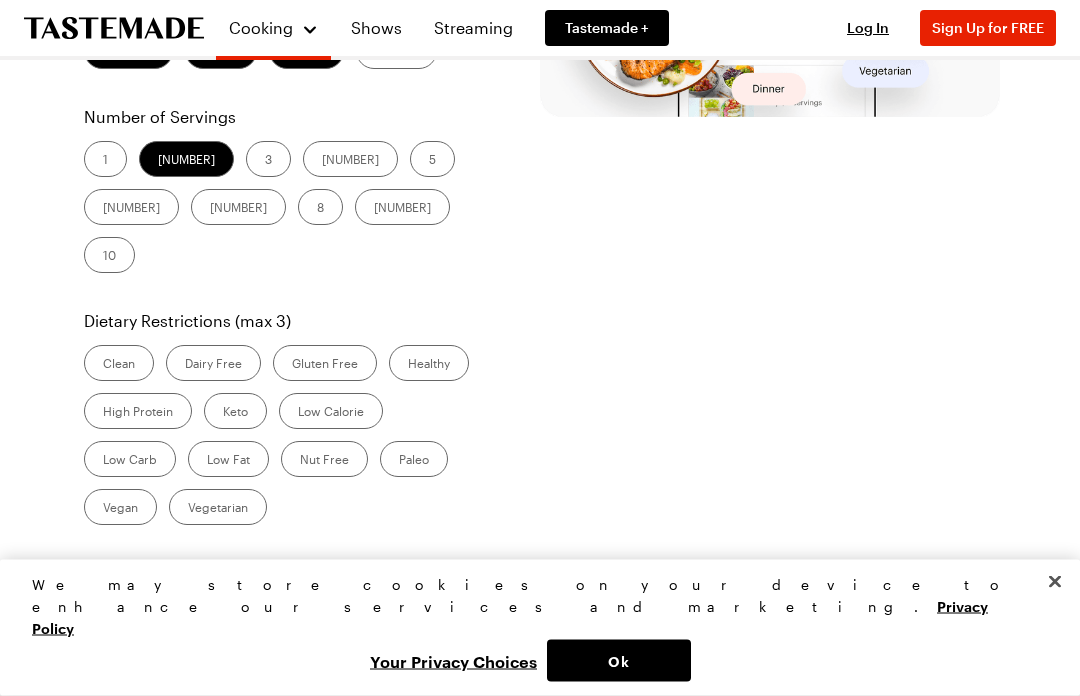 scroll, scrollTop: 667, scrollLeft: 0, axis: vertical 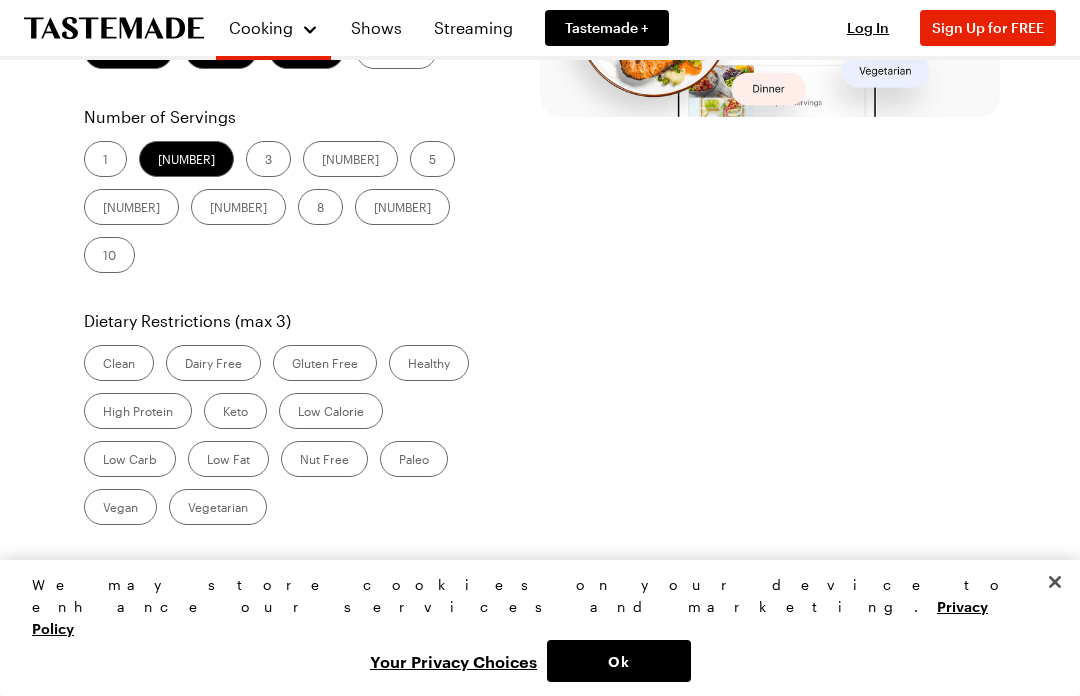 click on "Create Meal Plan" at bounding box center [188, 583] 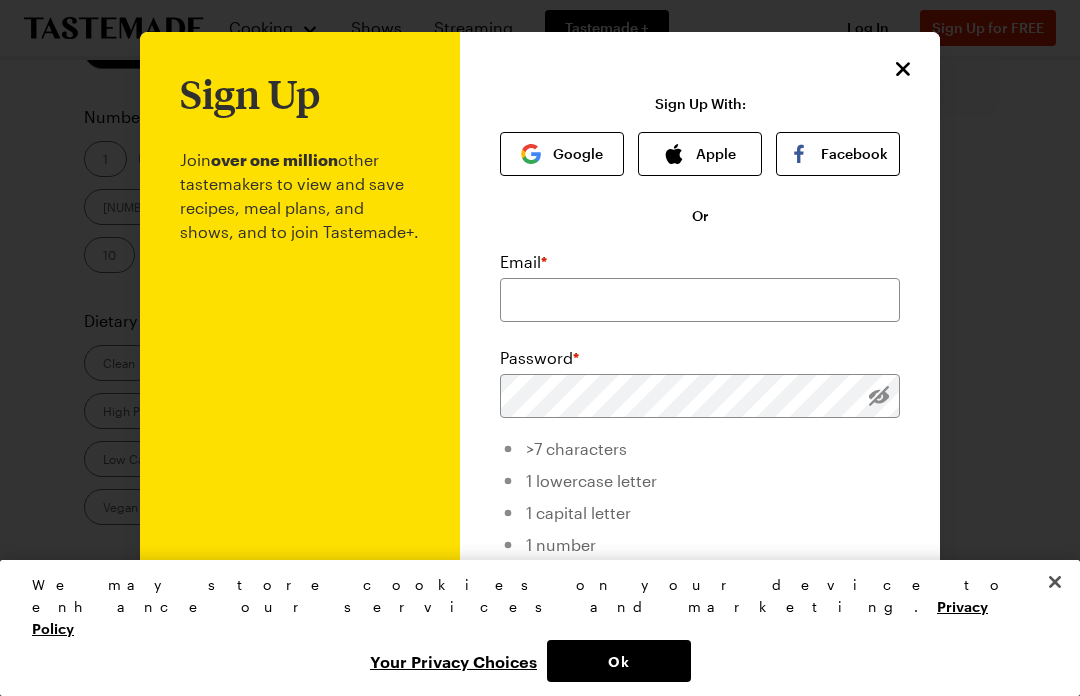 click 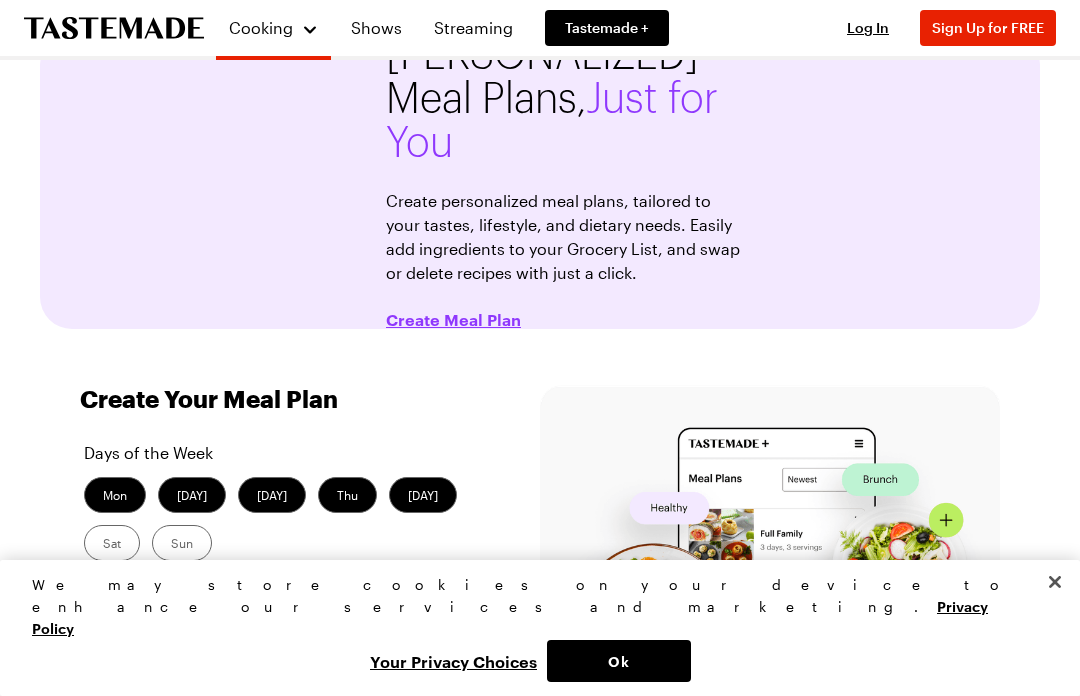 scroll, scrollTop: 0, scrollLeft: 0, axis: both 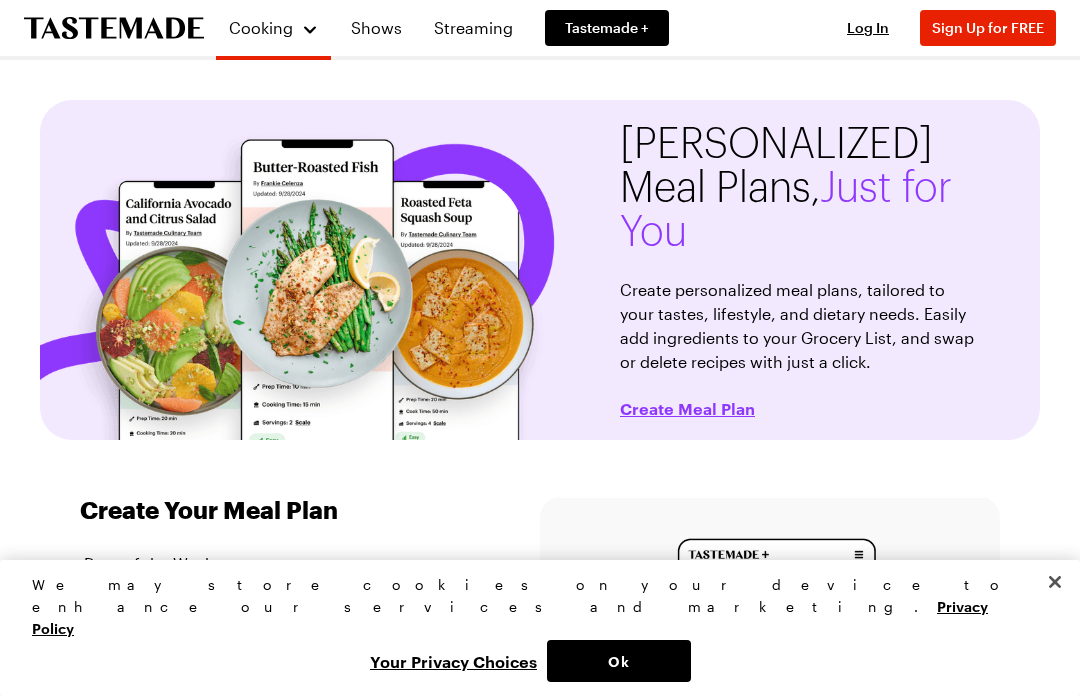 click on "Cooking" at bounding box center (273, 28) 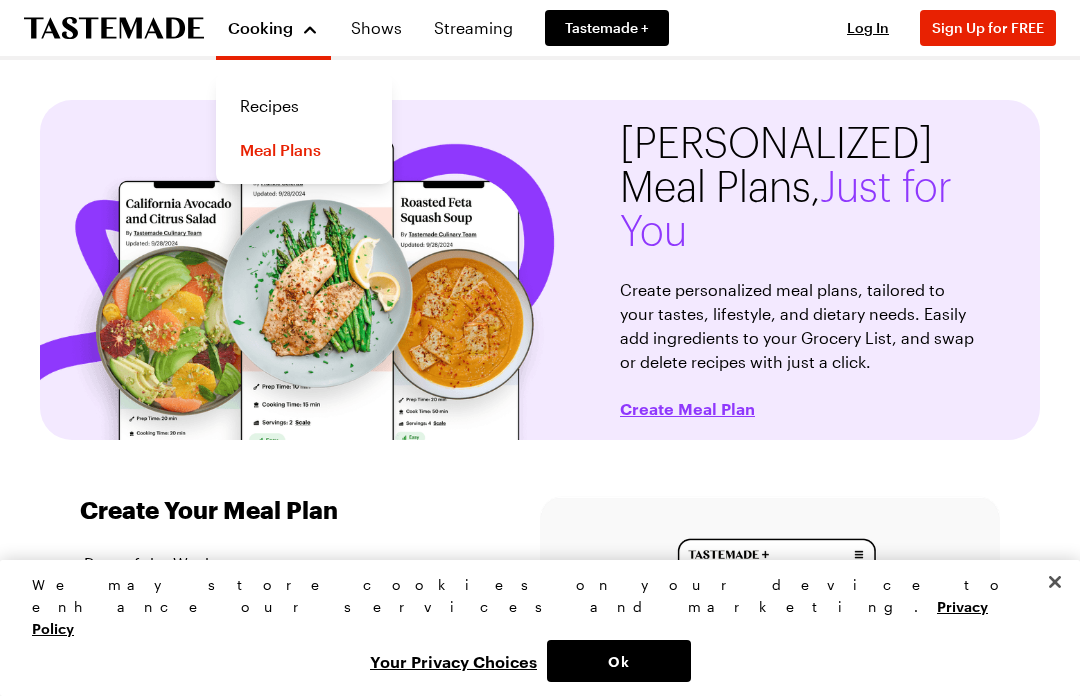 click on "Recipes" at bounding box center [304, 106] 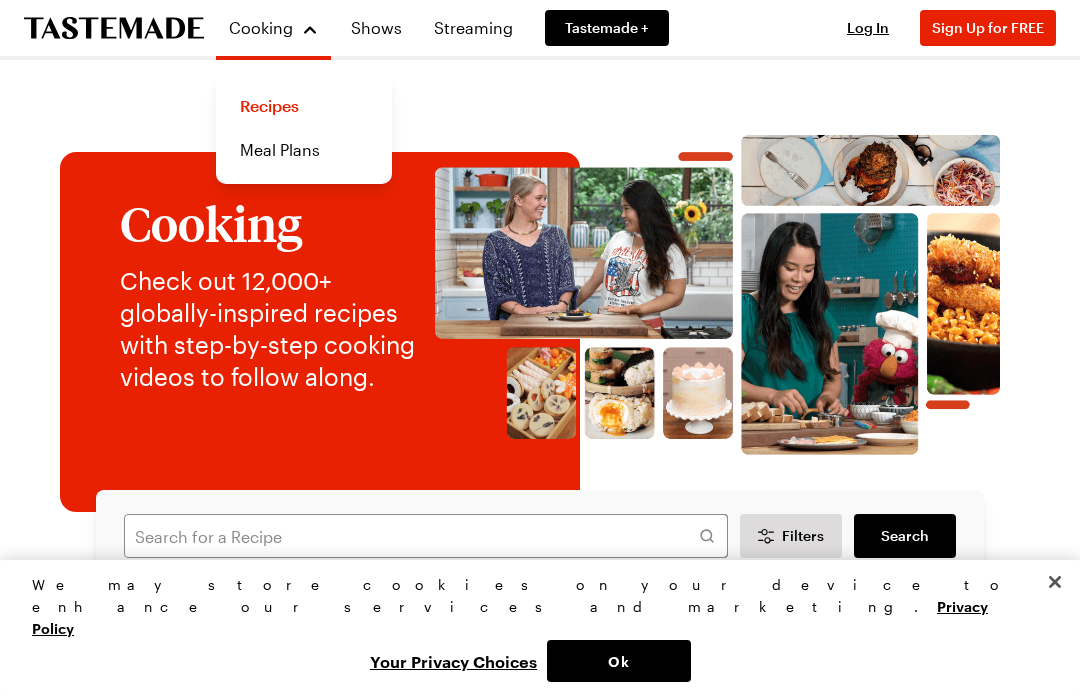 click on "Recipes" at bounding box center [304, 106] 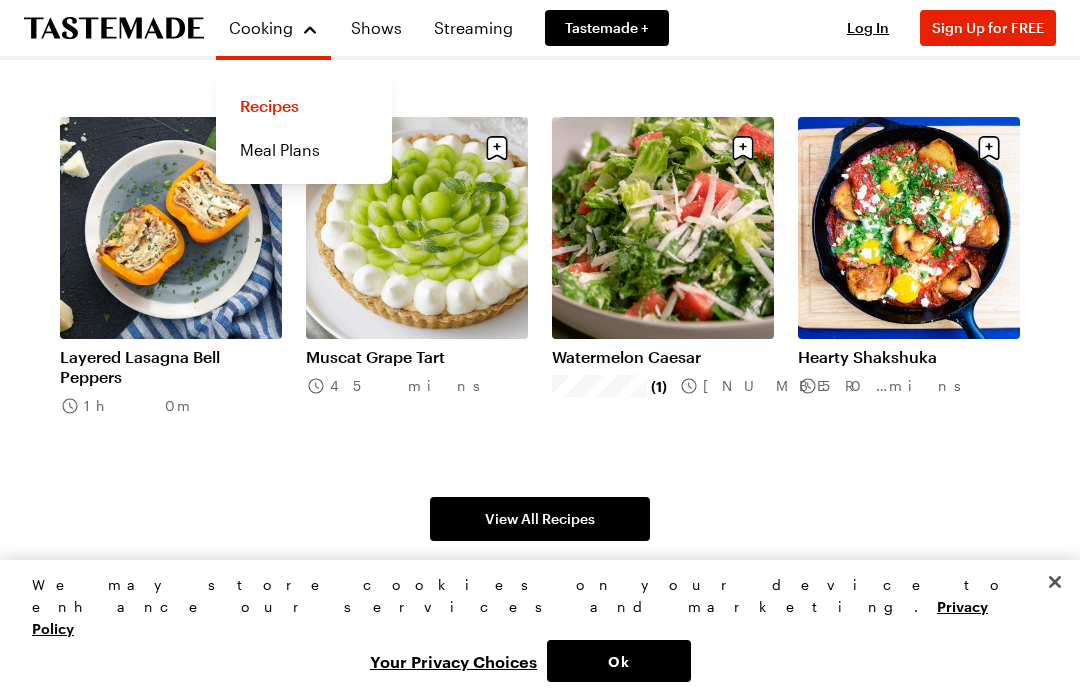 scroll, scrollTop: 789, scrollLeft: 0, axis: vertical 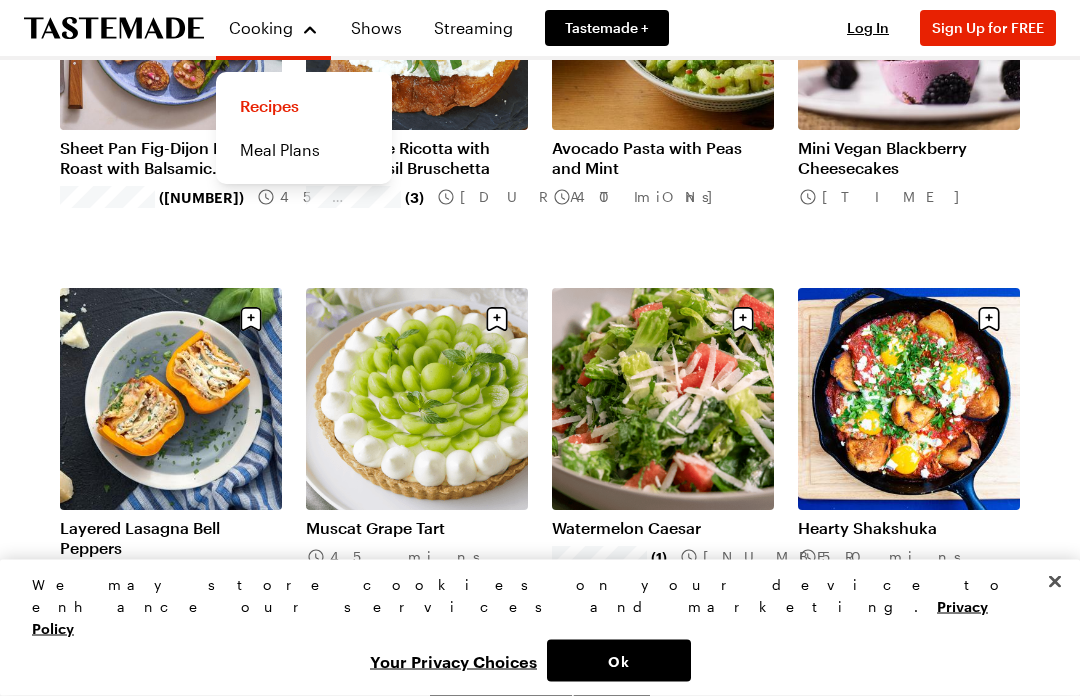 click on "Muscat Grape Tart" at bounding box center (417, 529) 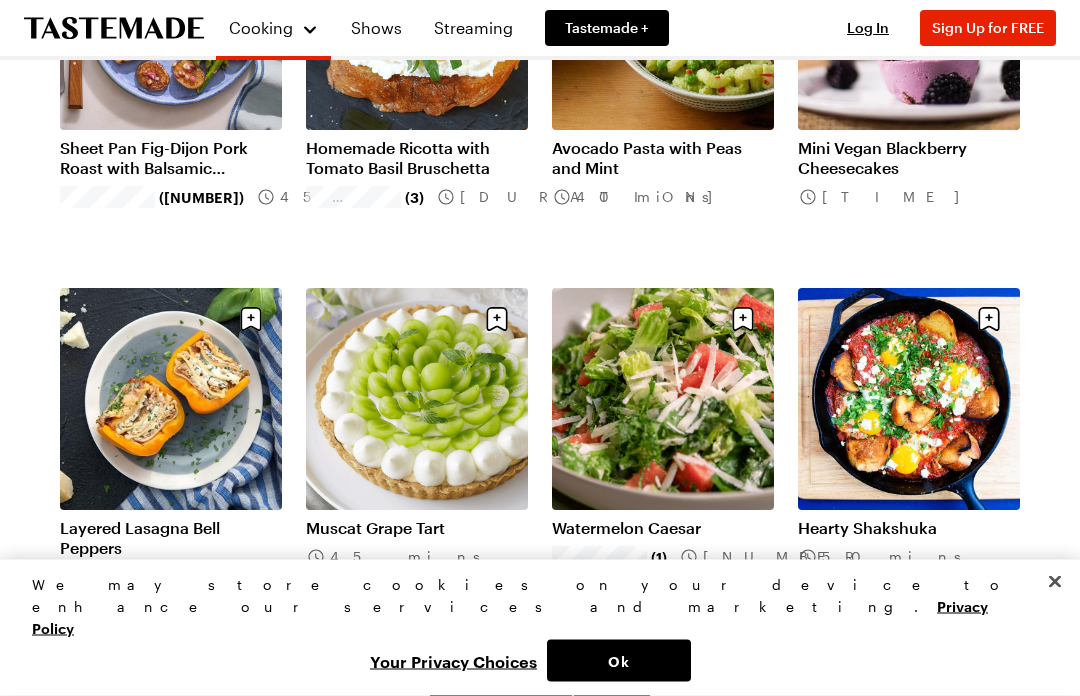 scroll, scrollTop: 790, scrollLeft: 0, axis: vertical 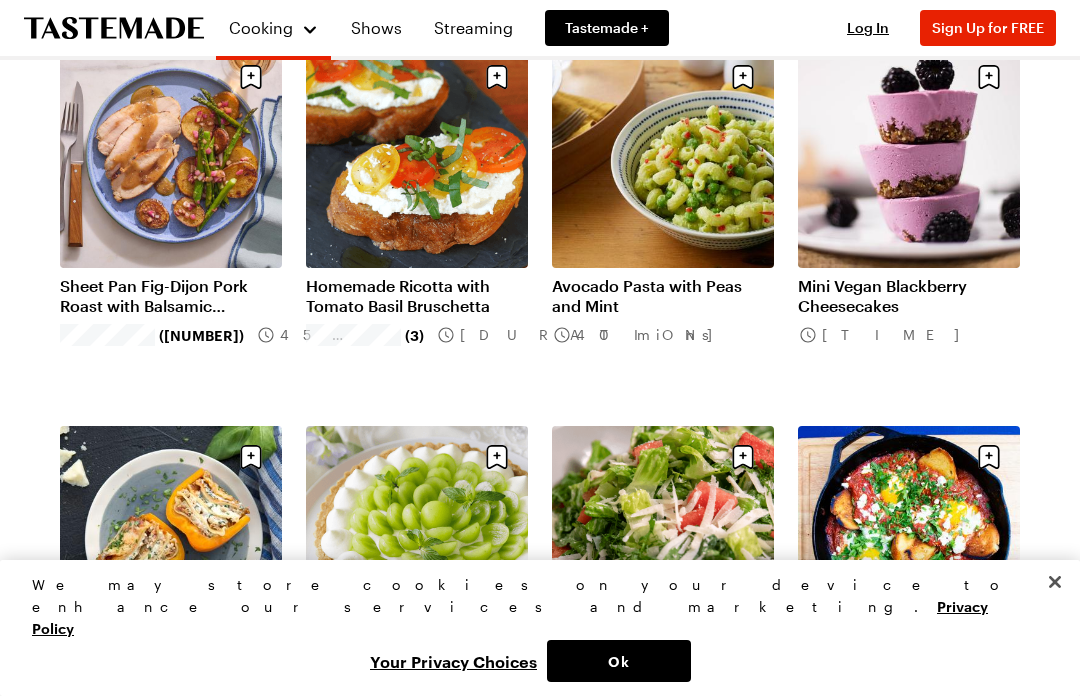 click on "Avocado Pasta with Peas and Mint" at bounding box center (663, 296) 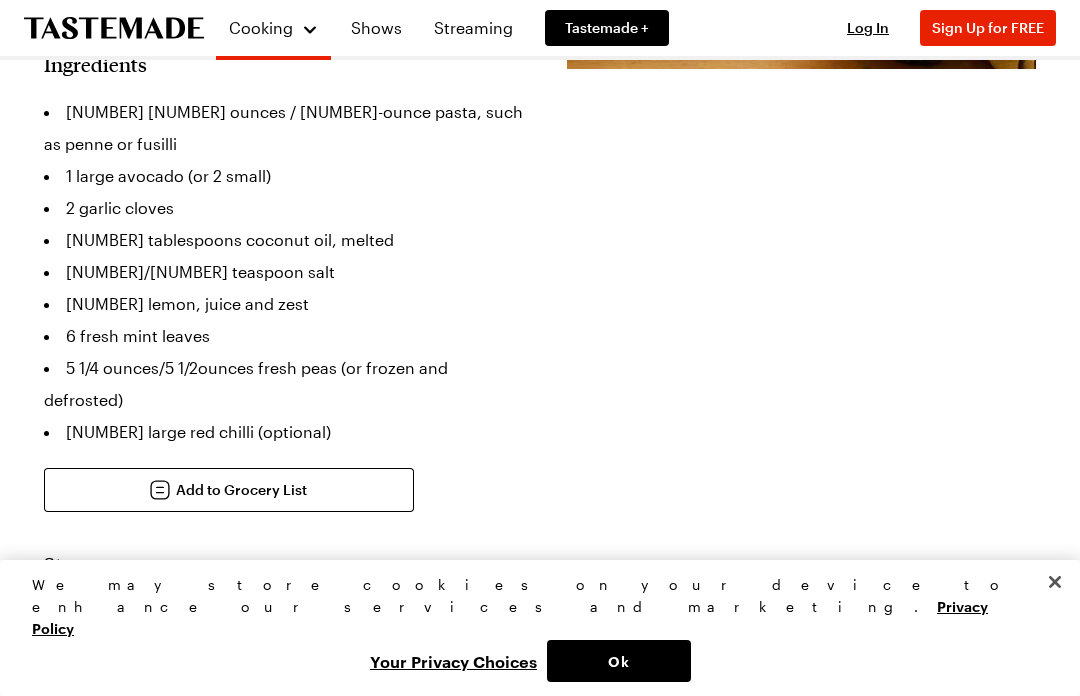 scroll, scrollTop: 0, scrollLeft: 0, axis: both 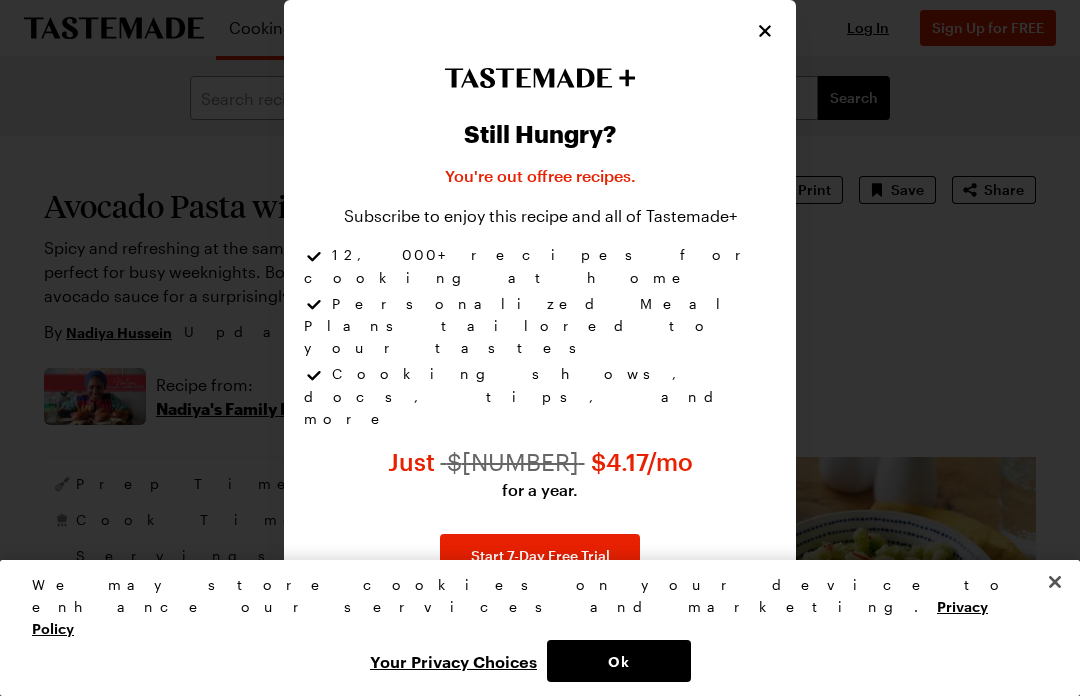 click 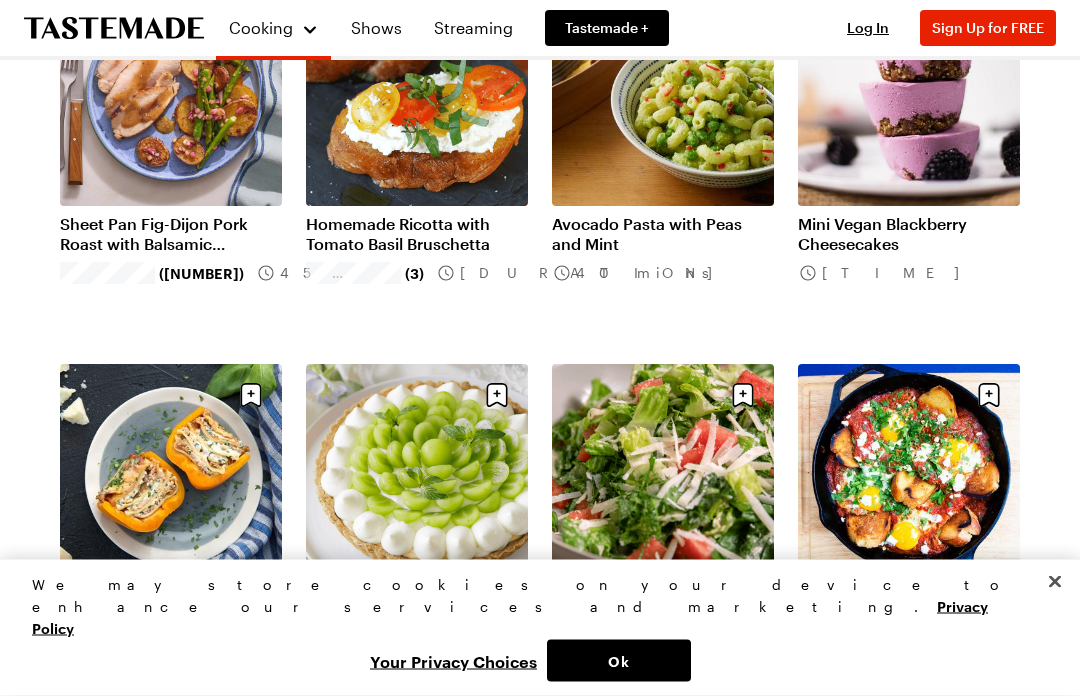 scroll, scrollTop: 711, scrollLeft: 0, axis: vertical 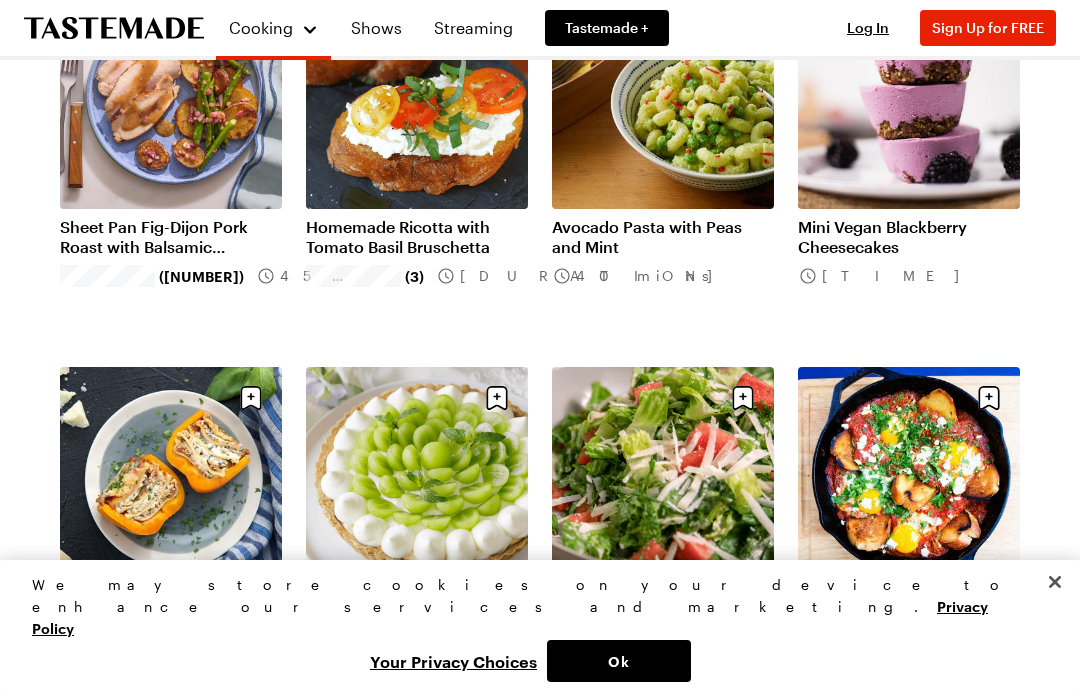 click on "Avocado Pasta with Peas and Mint" at bounding box center [663, 237] 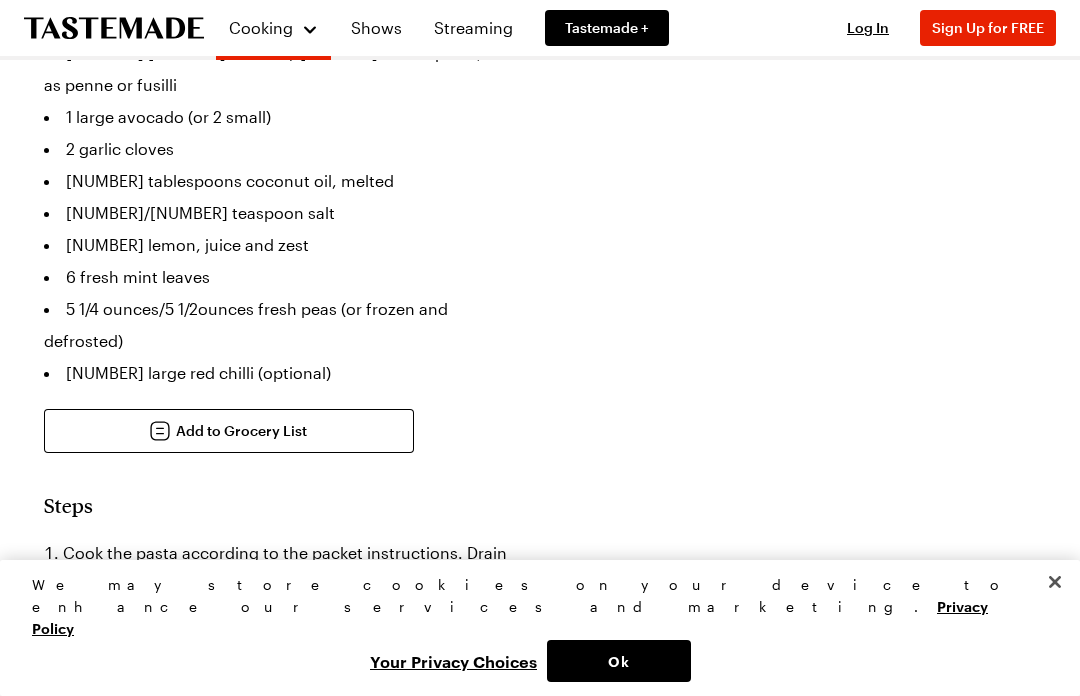 scroll, scrollTop: 0, scrollLeft: 0, axis: both 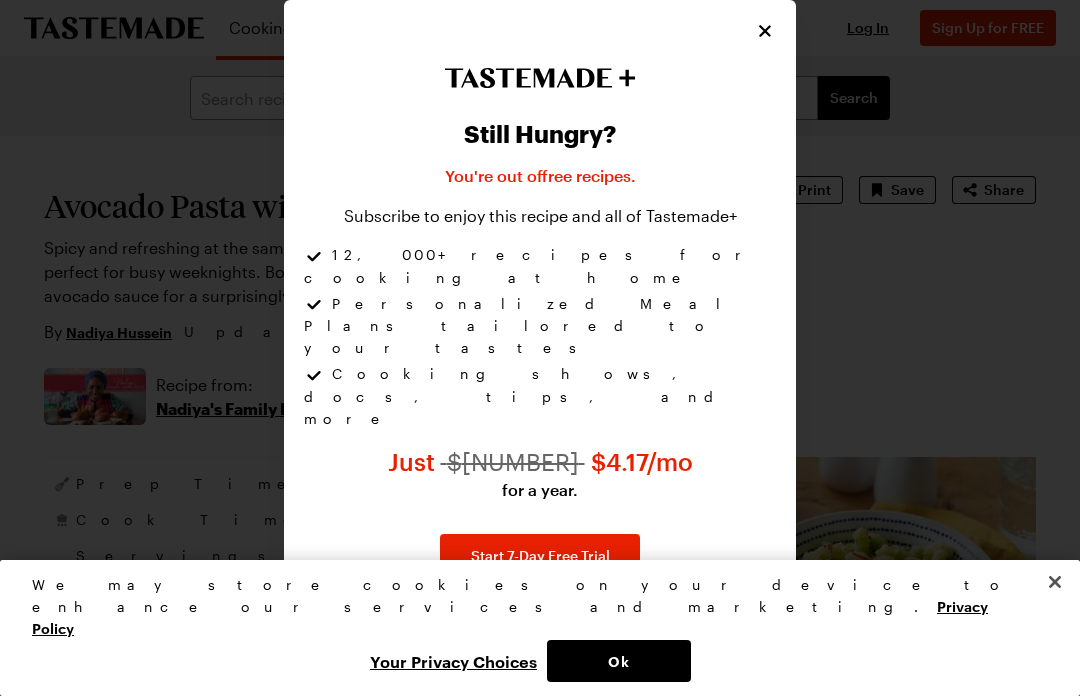 click 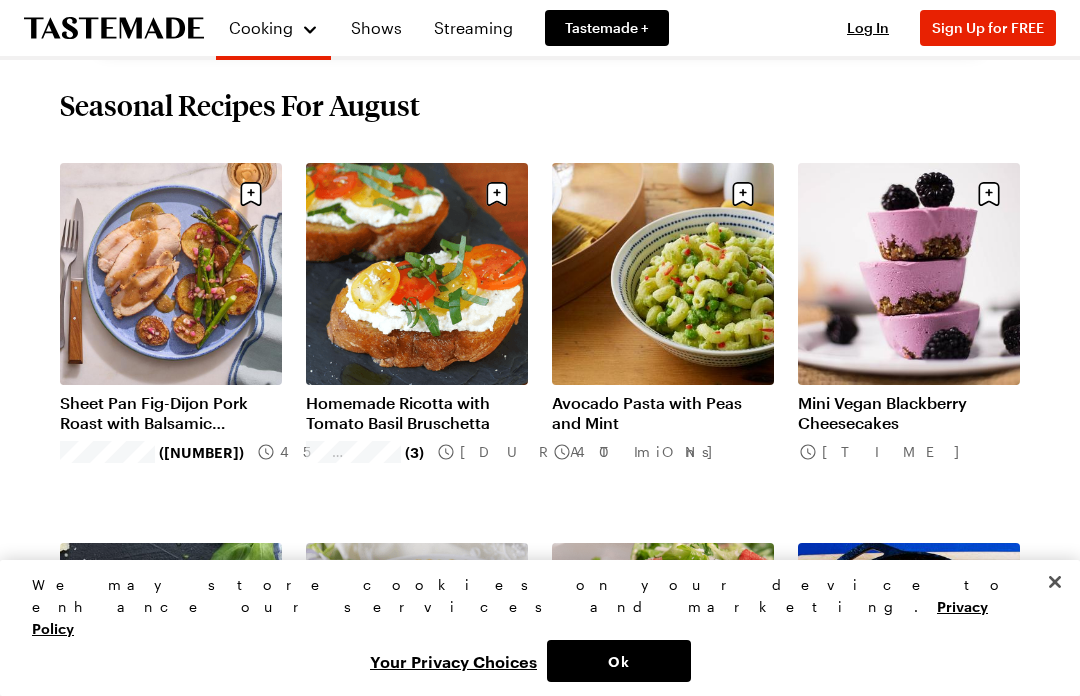 scroll, scrollTop: 553, scrollLeft: 0, axis: vertical 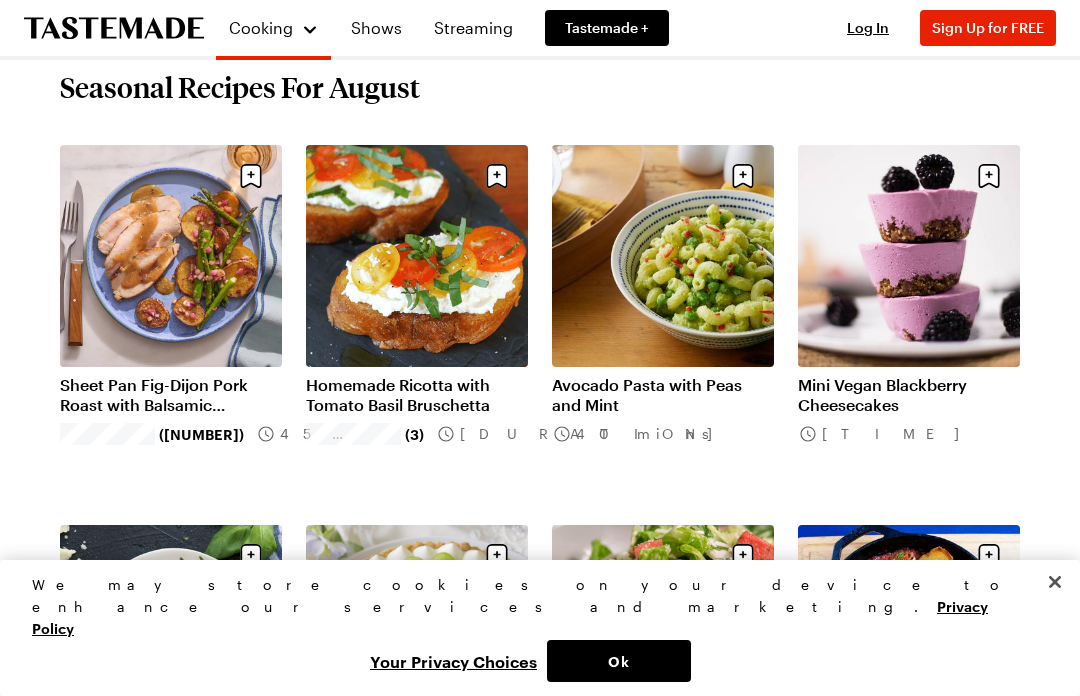 click on "Homemade Ricotta with Tomato Basil Bruschetta" at bounding box center [417, 395] 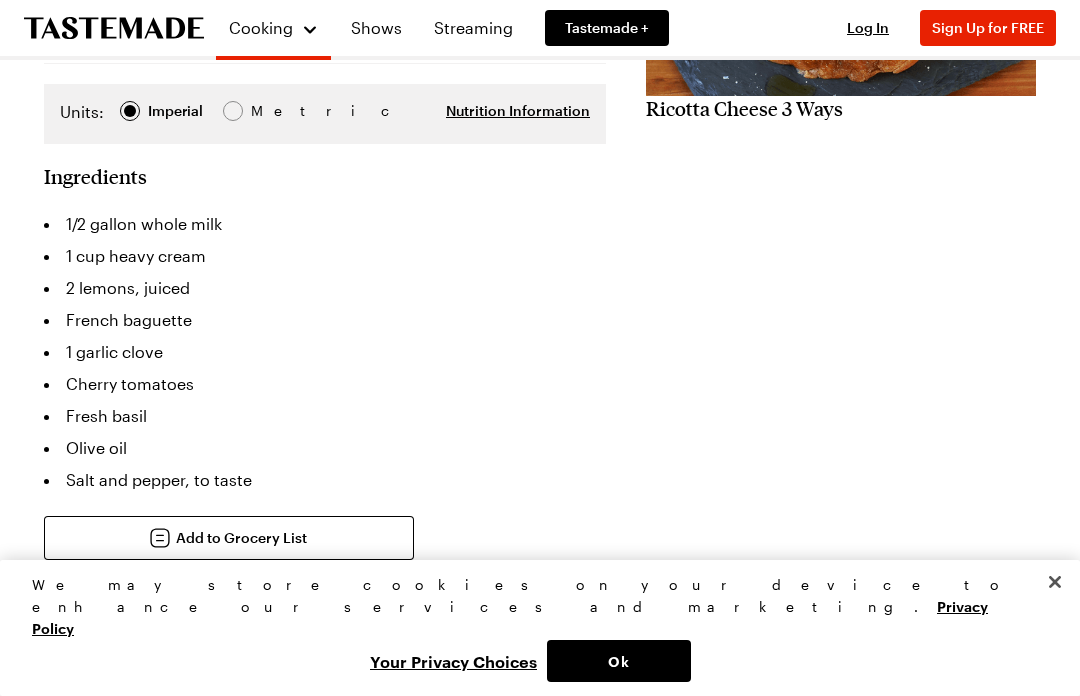 scroll, scrollTop: 0, scrollLeft: 0, axis: both 